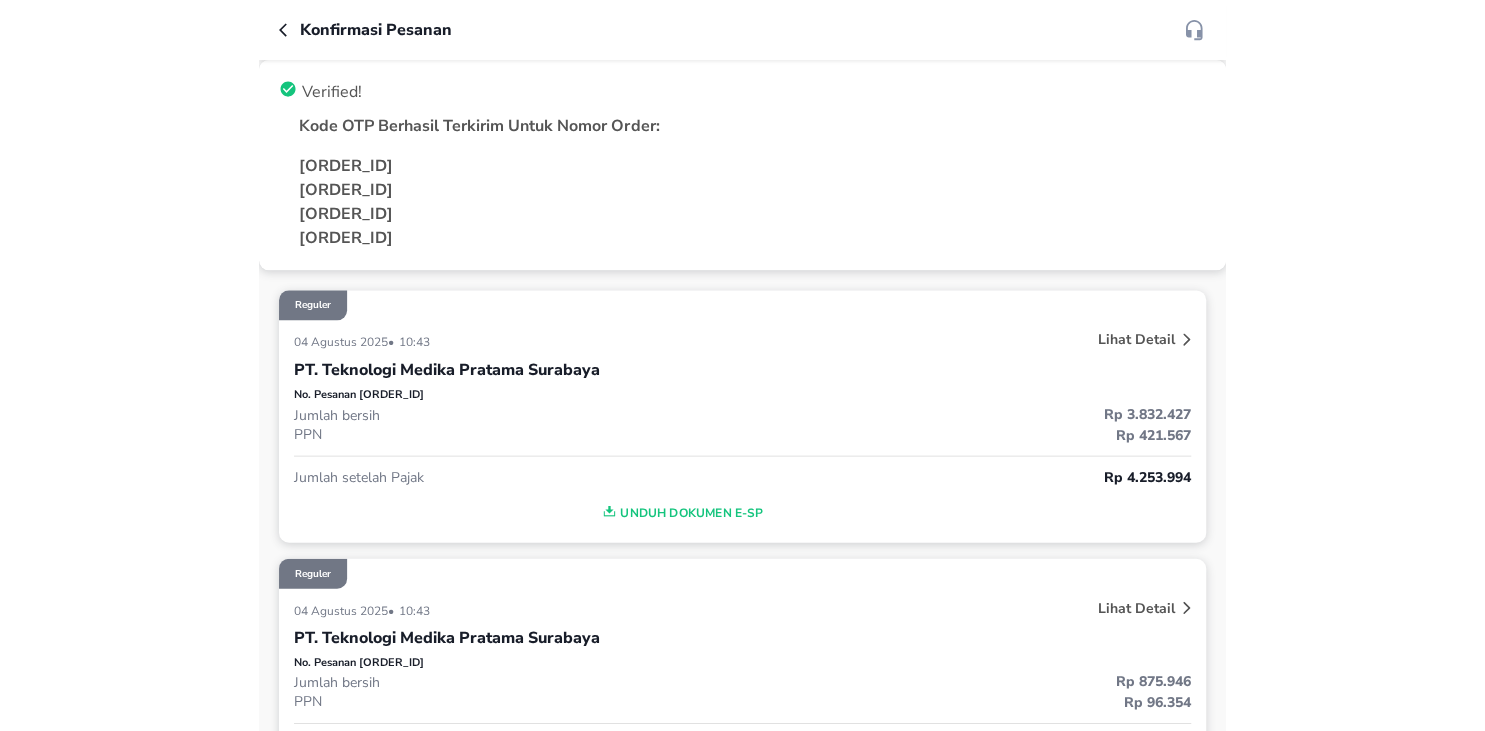 scroll, scrollTop: 0, scrollLeft: 0, axis: both 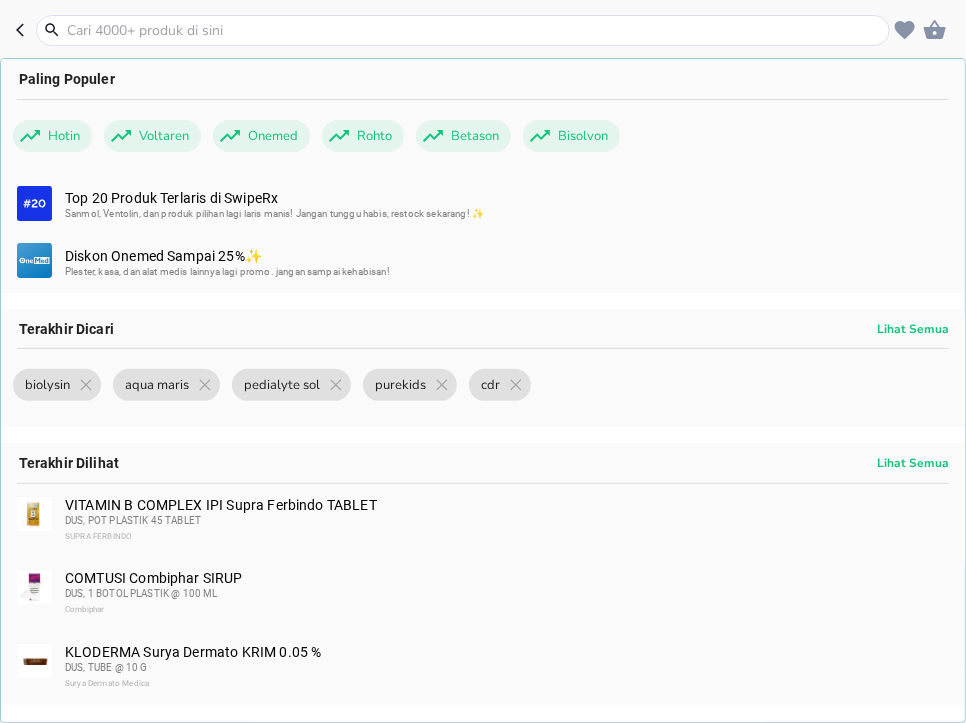 click at bounding box center (475, 30) 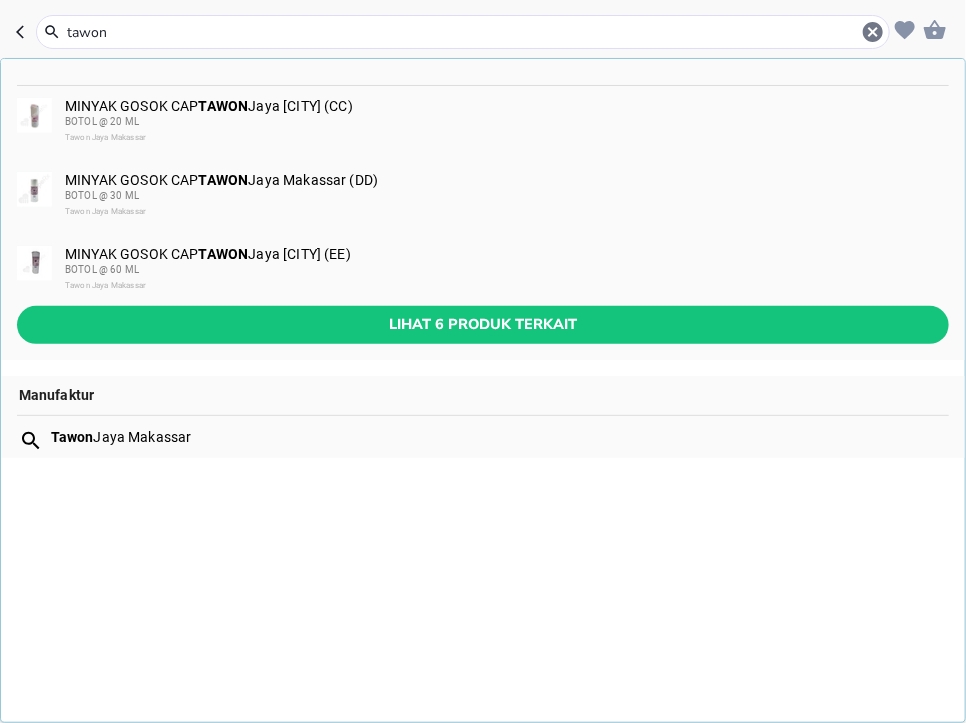 type on "tawon" 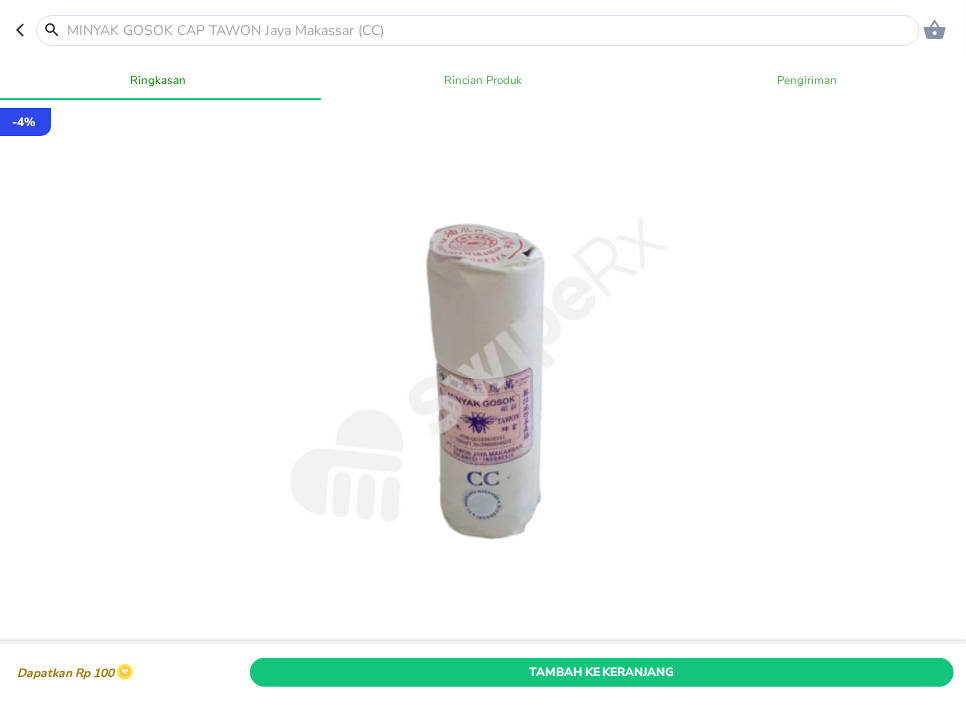 click on "Tambah Ke Keranjang" at bounding box center (602, 672) 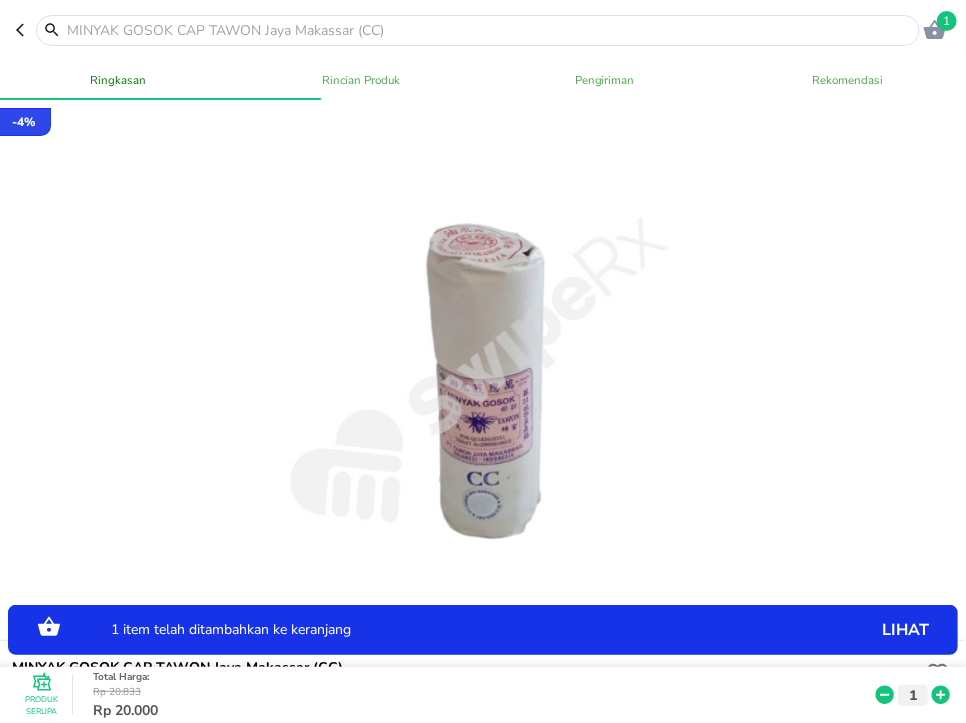 click 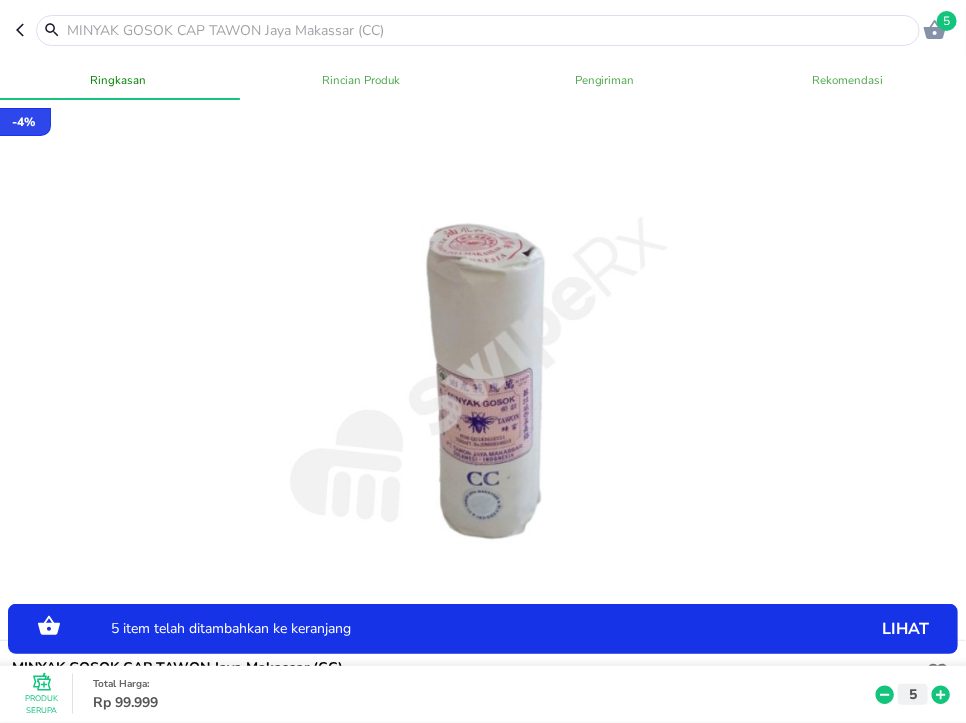 click 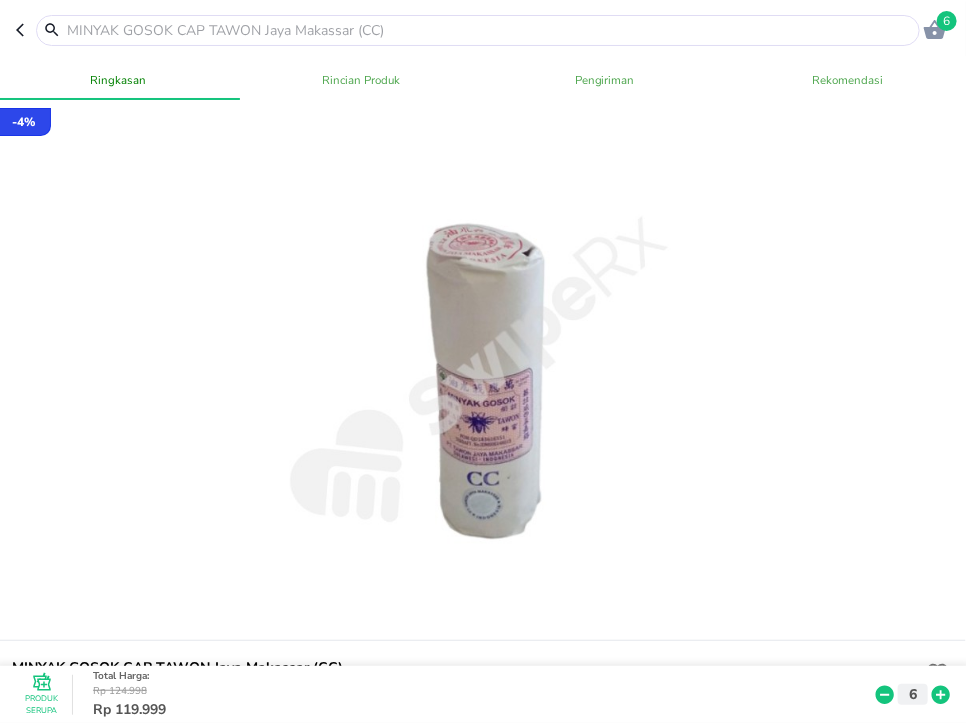 click at bounding box center [490, 30] 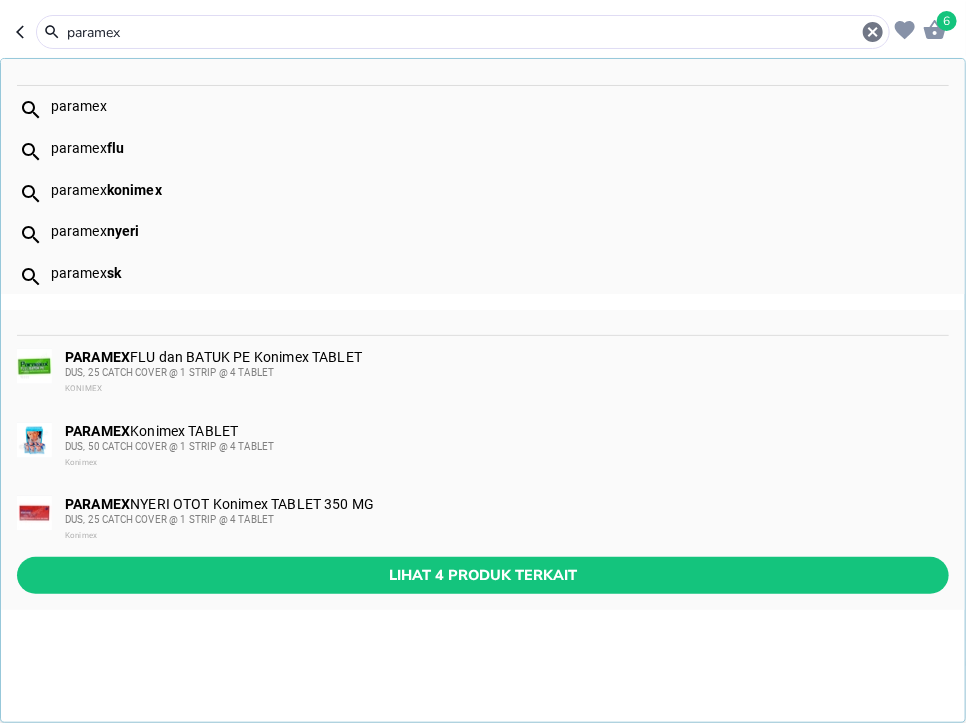 type on "paramex" 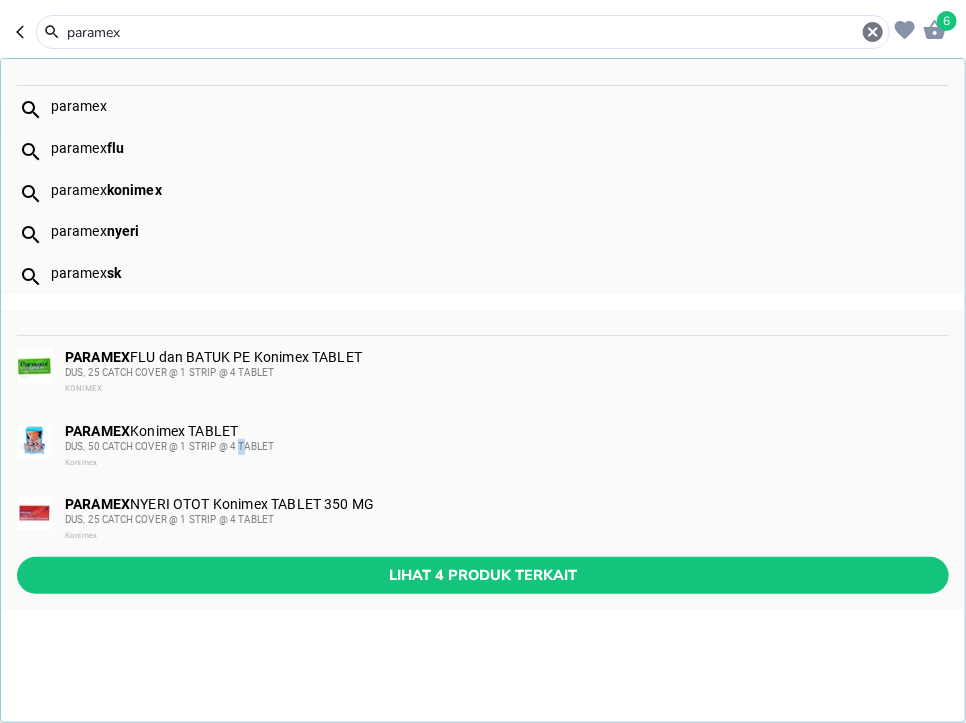 click on "DUS, 50 CATCH COVER @ 1 STRIP @ 4 TABLET" at bounding box center [169, 446] 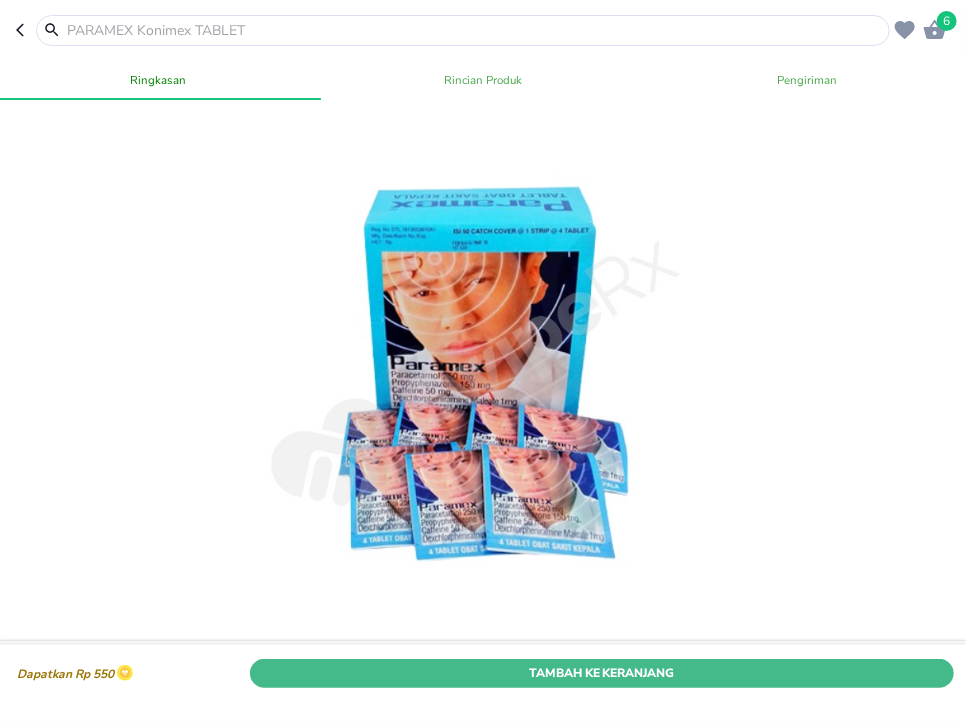 click on "Tambah Ke Keranjang" at bounding box center [602, 672] 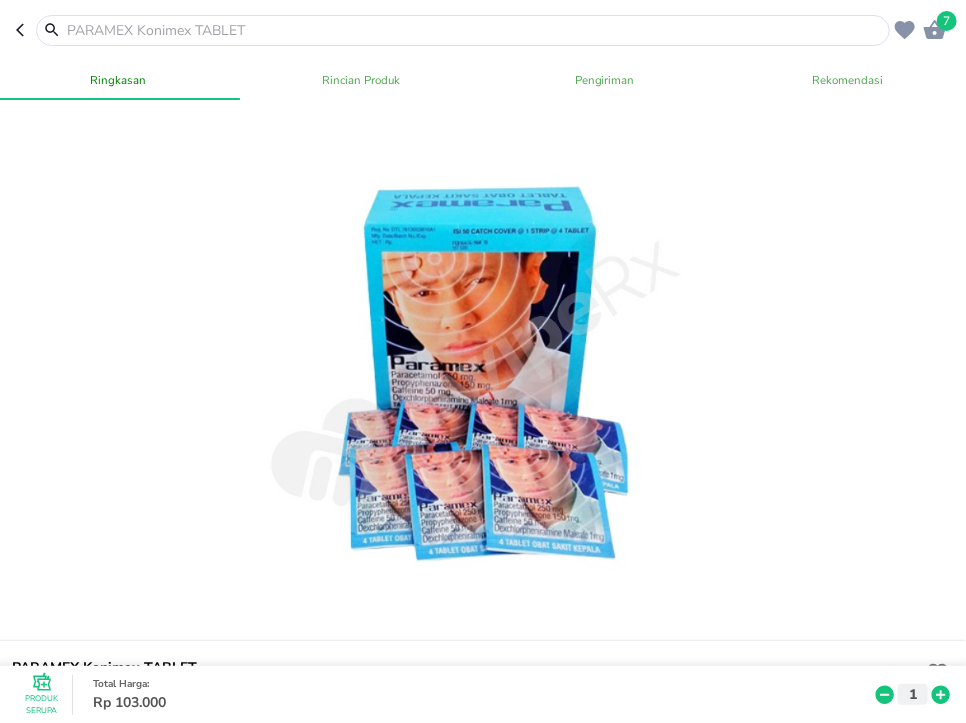 click at bounding box center (475, 30) 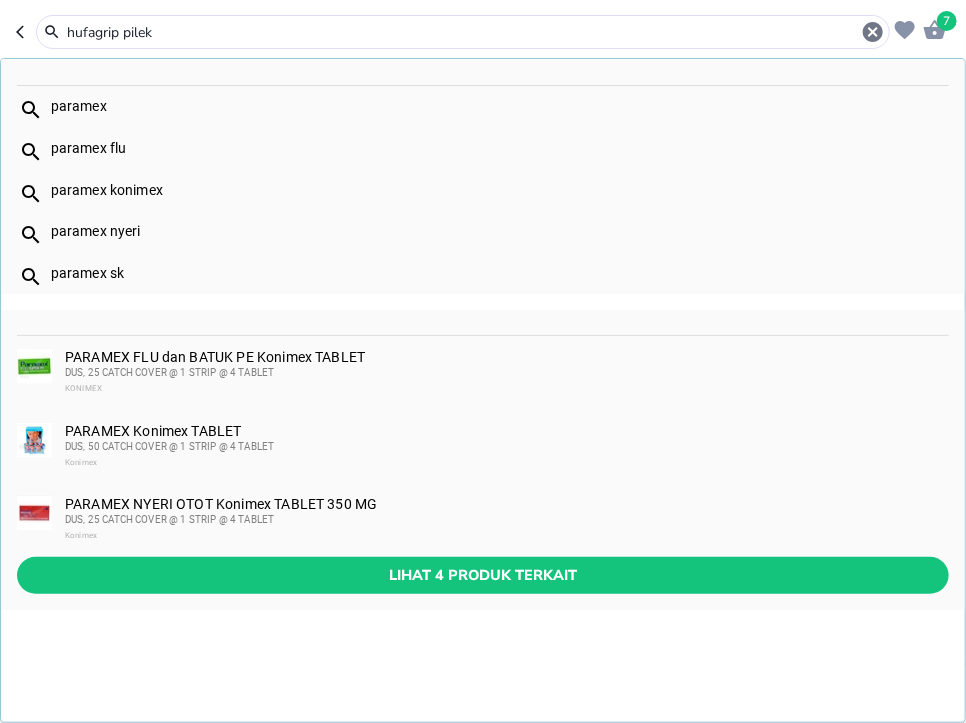 click on "hufagrip pilek" at bounding box center [463, 32] 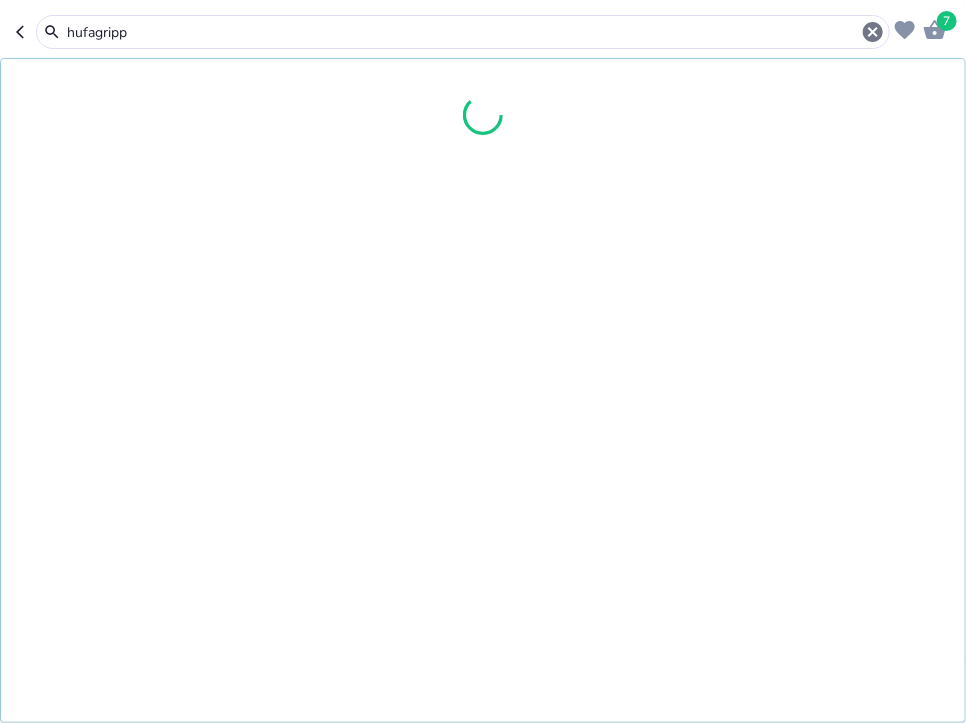type on "hufagripp" 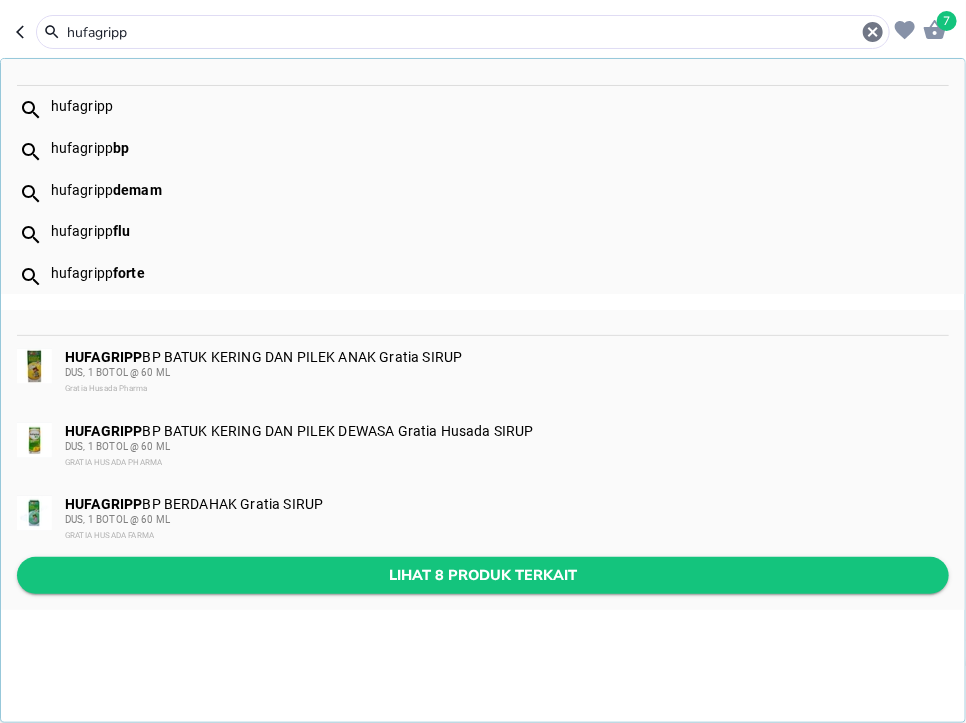 click on "Lihat 8 produk terkait" at bounding box center (483, 575) 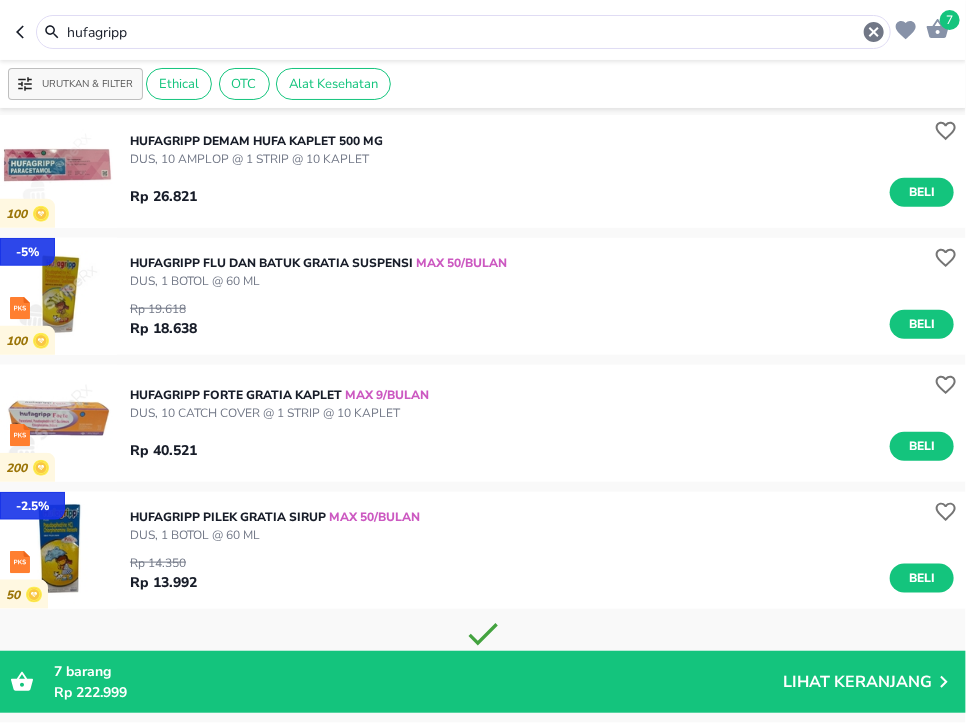 scroll, scrollTop: 648, scrollLeft: 0, axis: vertical 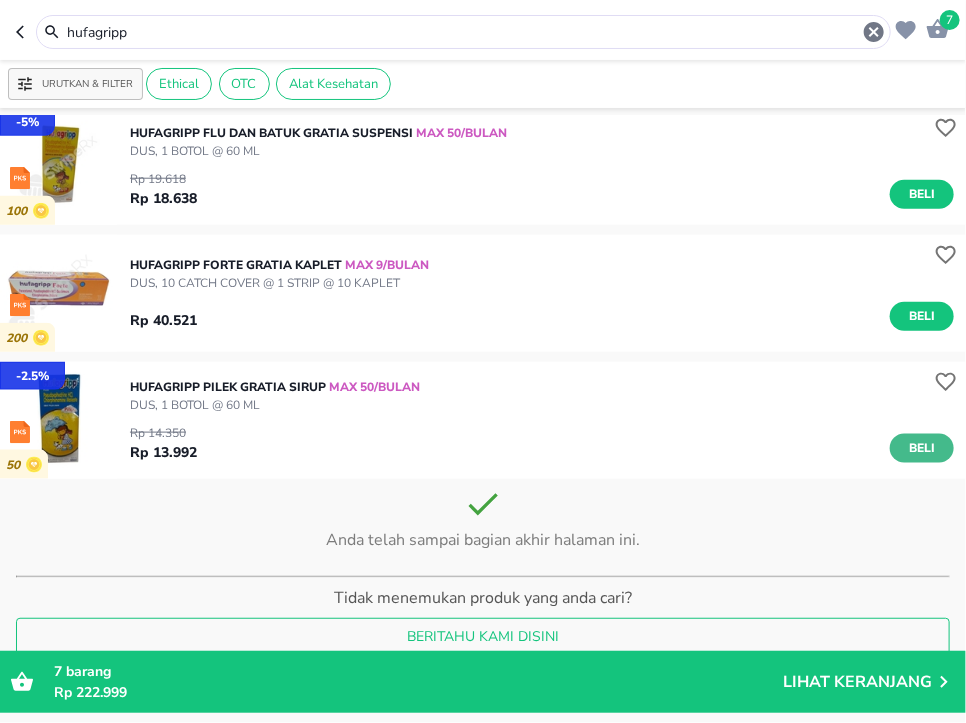 click on "Beli" at bounding box center (922, 448) 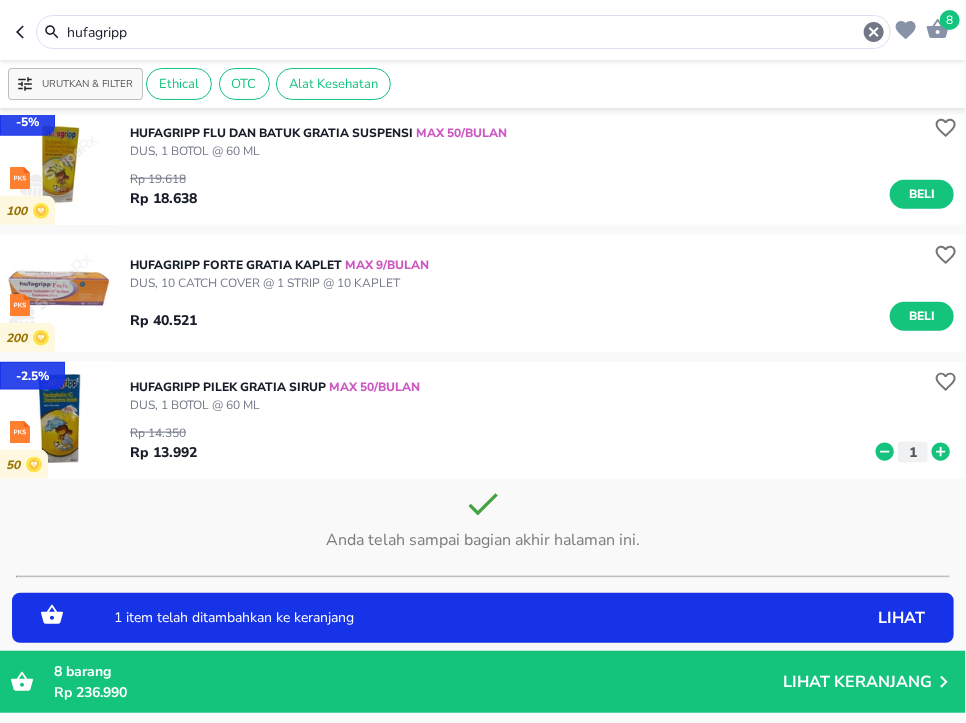 click 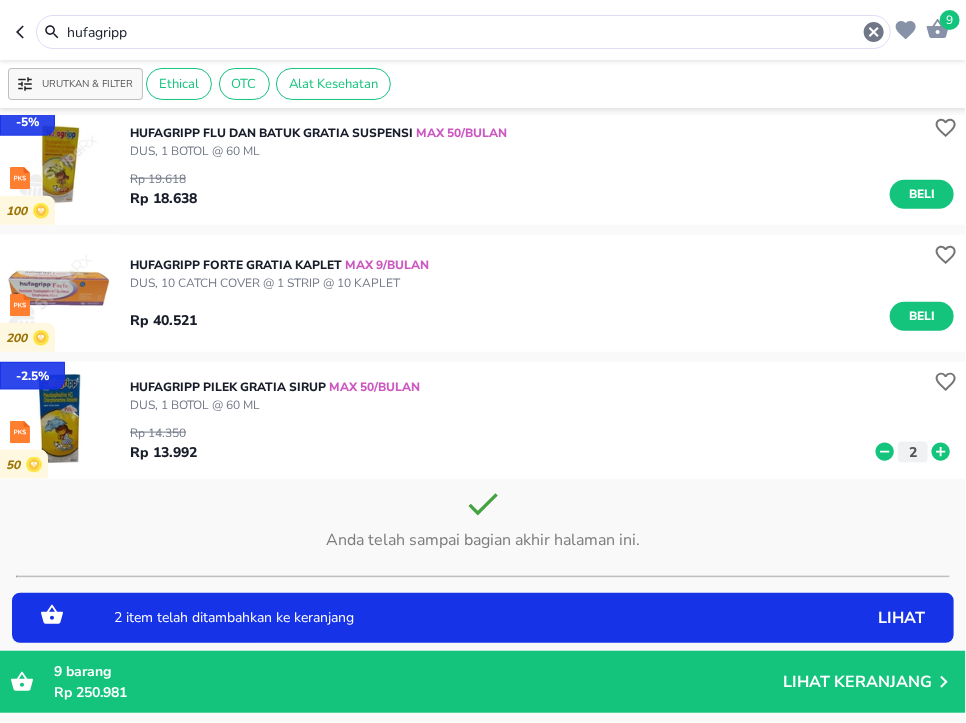 click 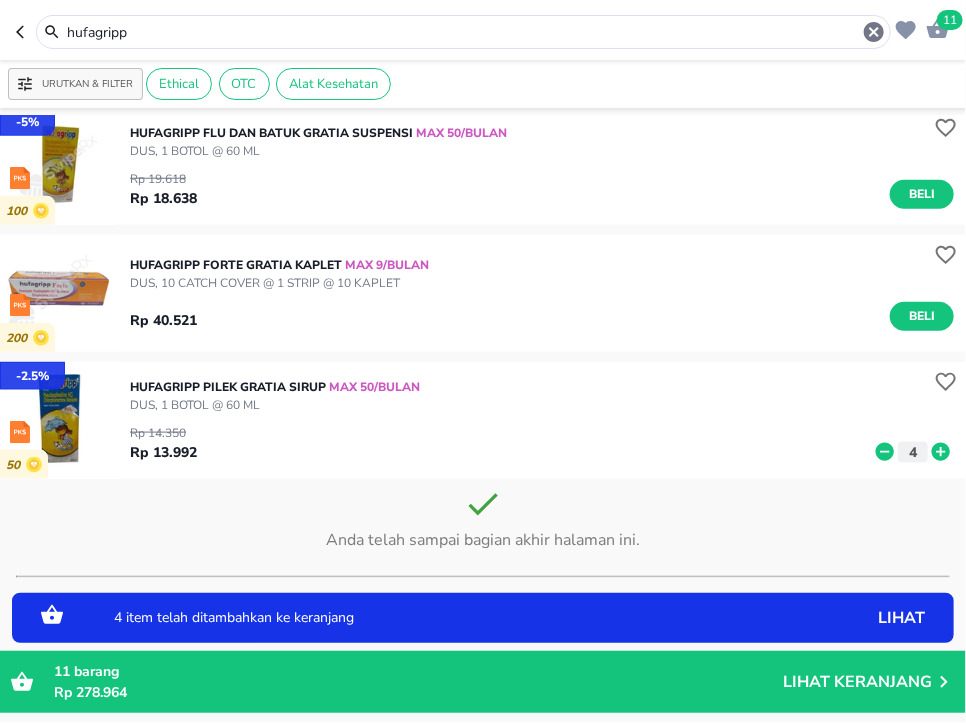 click 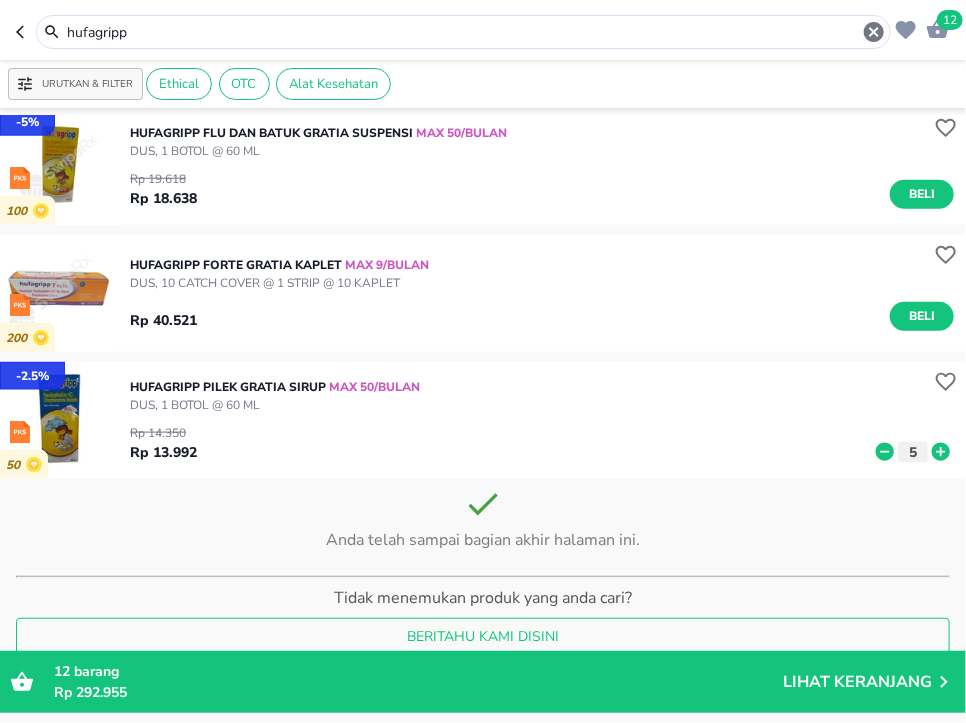 click on "hufagripp" at bounding box center (463, 32) 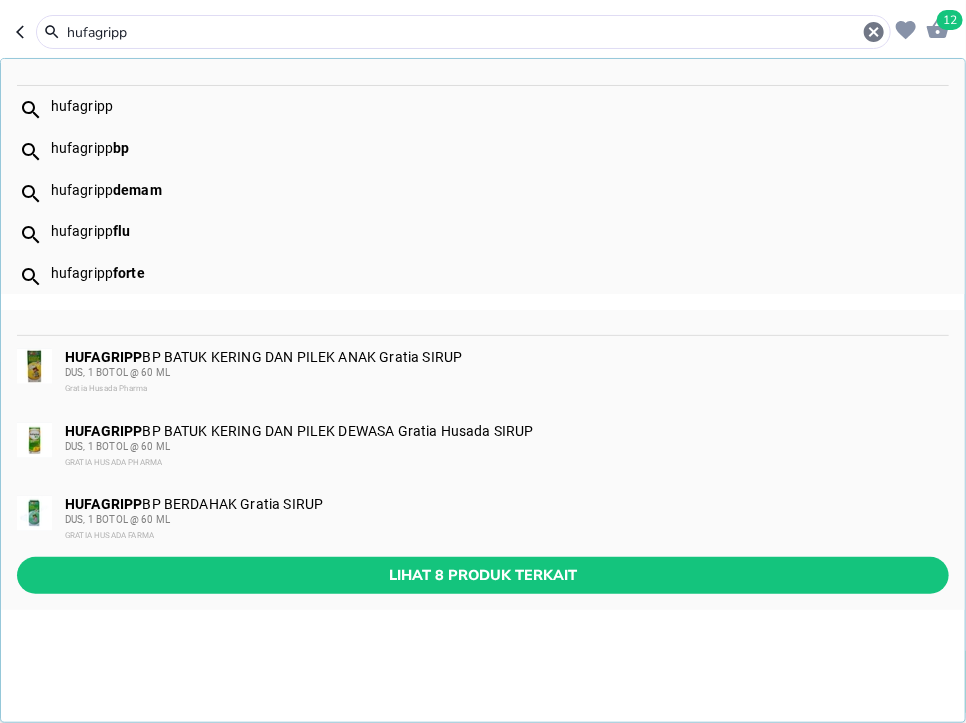 click on "hufagripp" at bounding box center (463, 32) 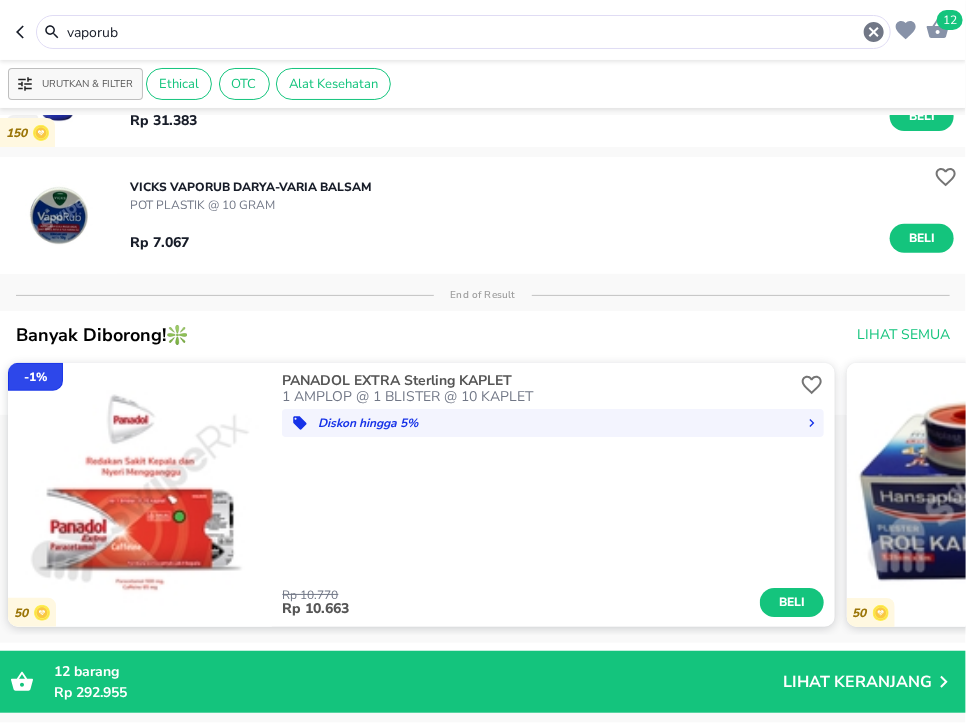 scroll, scrollTop: 89, scrollLeft: 0, axis: vertical 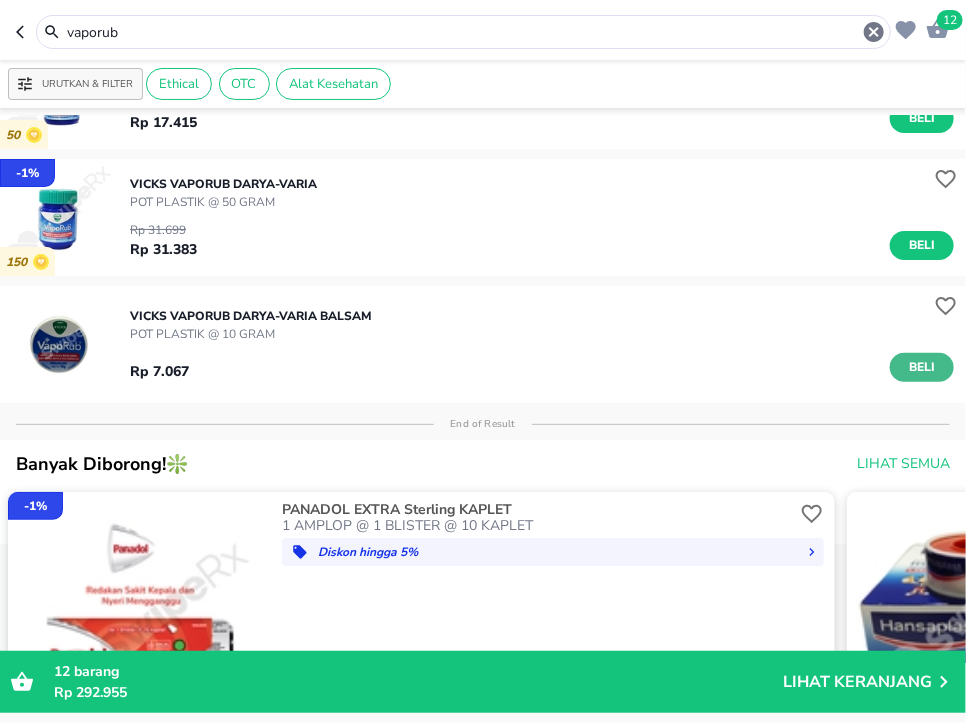 click on "Beli" at bounding box center (922, 367) 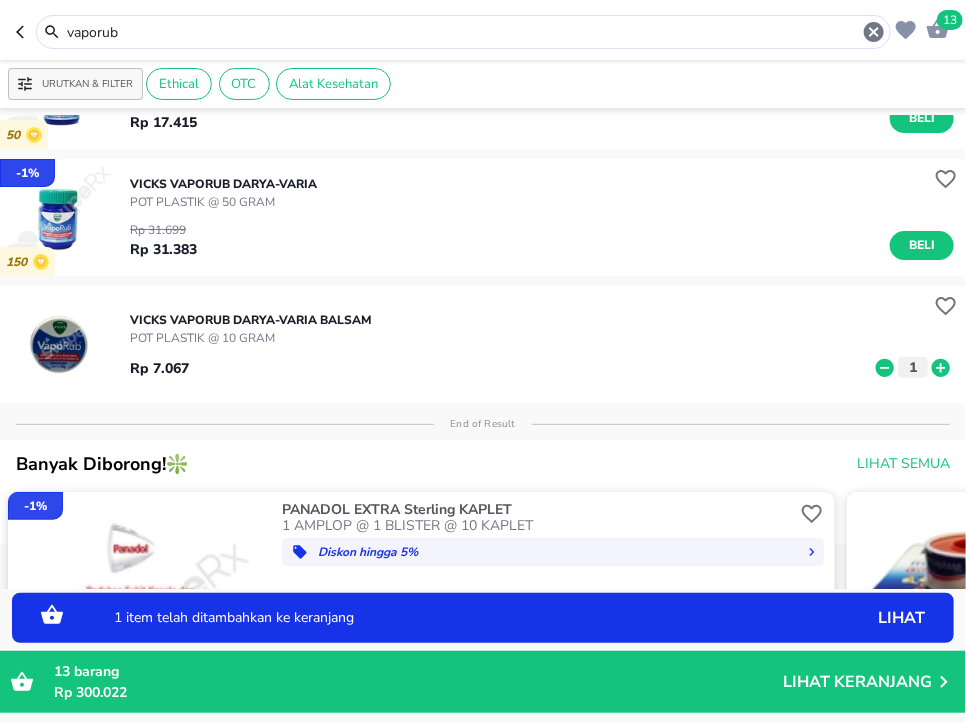 click 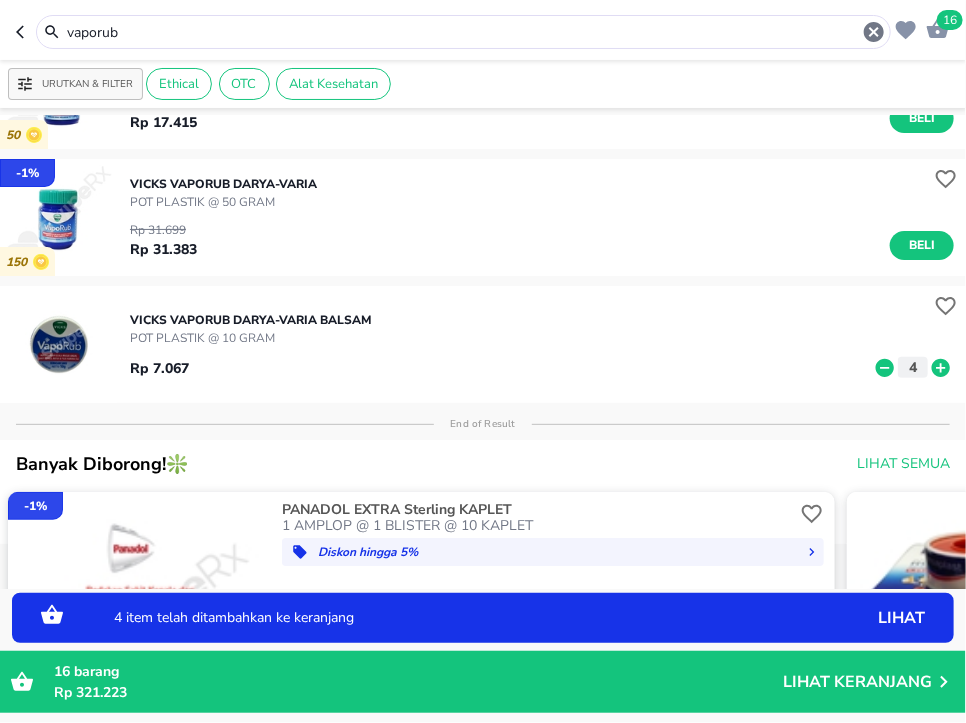 click 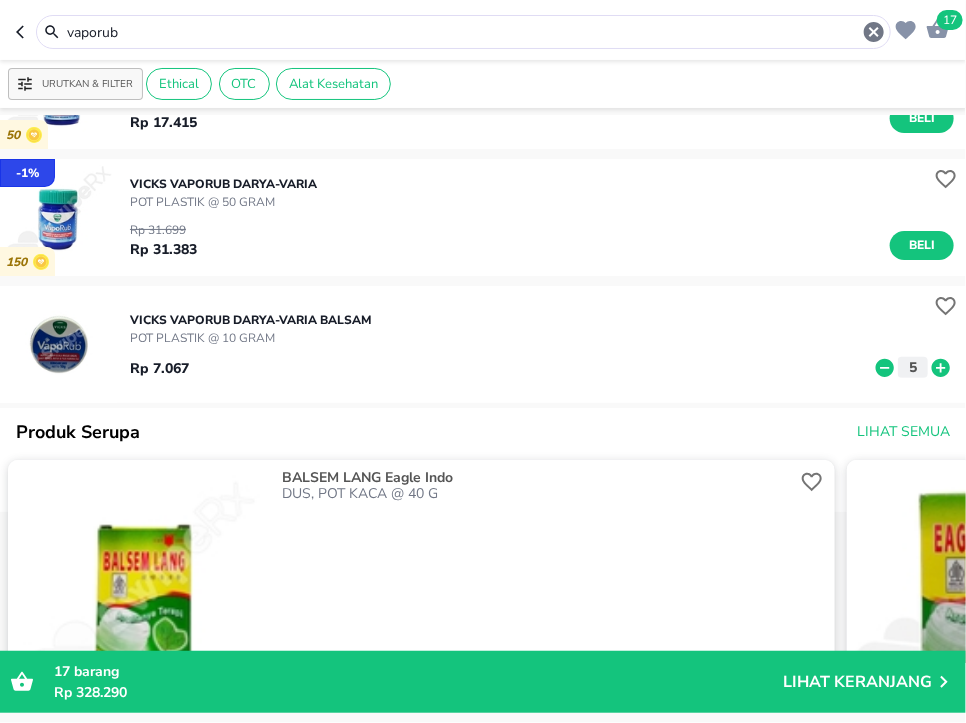 click on "vaporub" at bounding box center [463, 32] 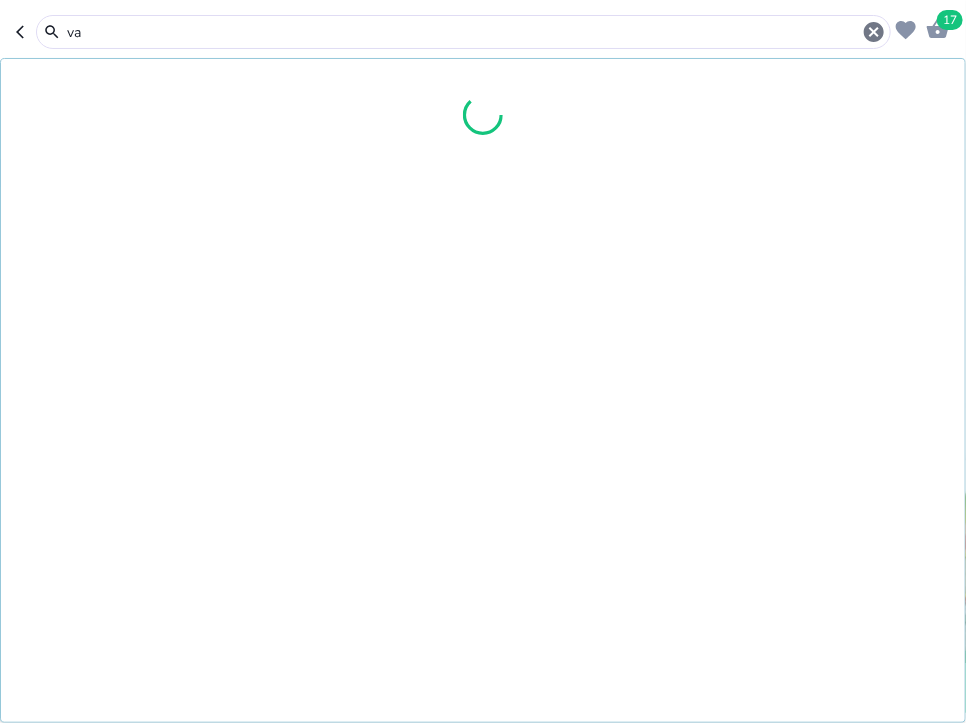 type on "v" 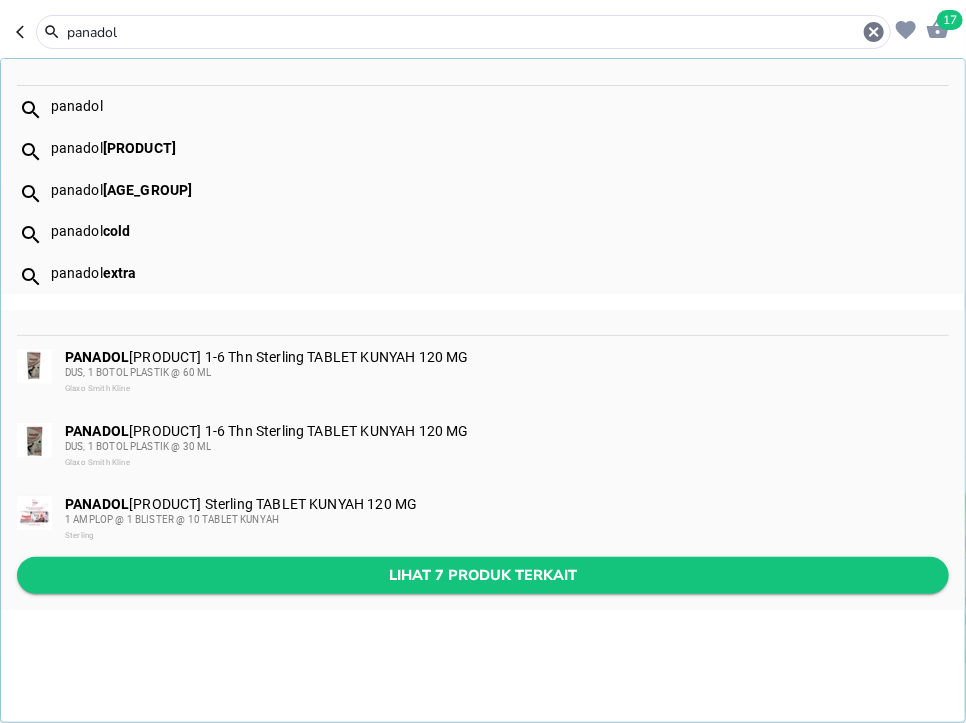 type on "panadol" 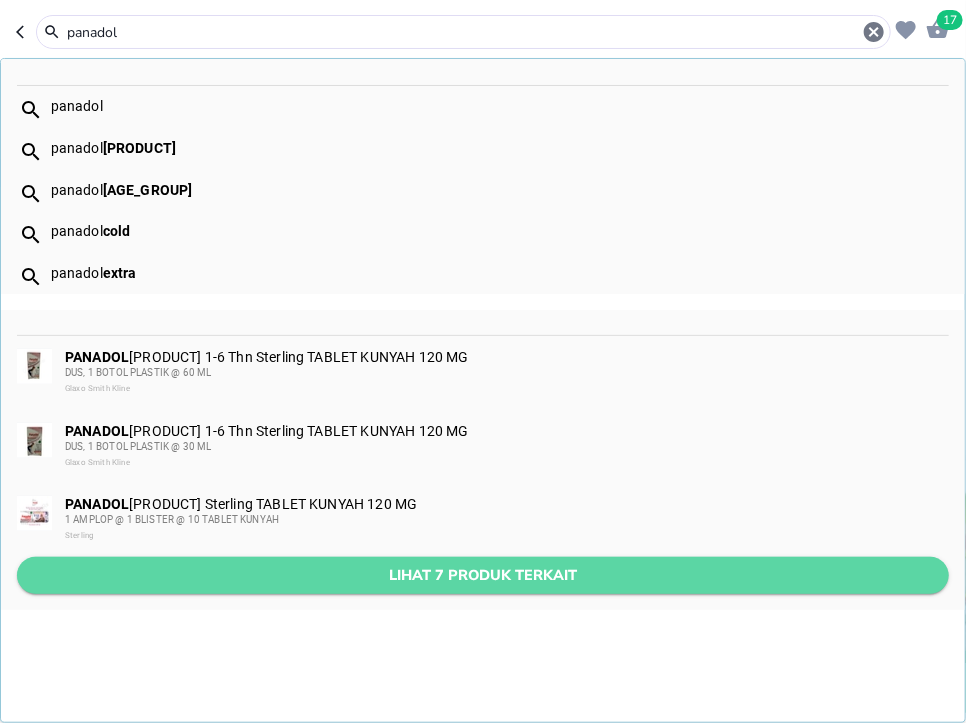 click on "Lihat 7 produk terkait" at bounding box center [483, 575] 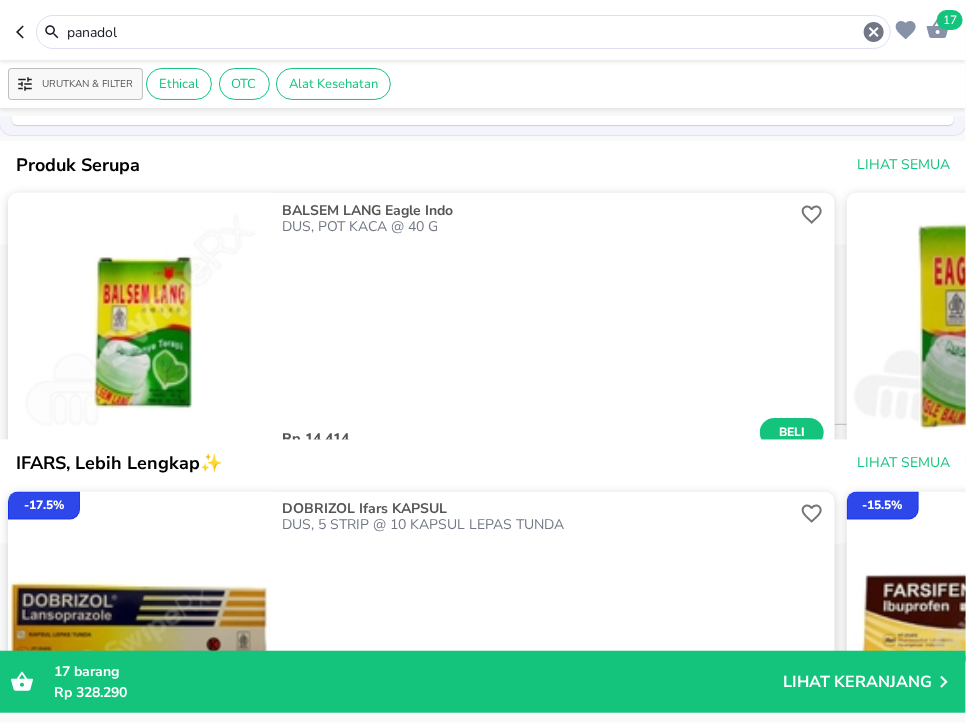 scroll, scrollTop: 543, scrollLeft: 0, axis: vertical 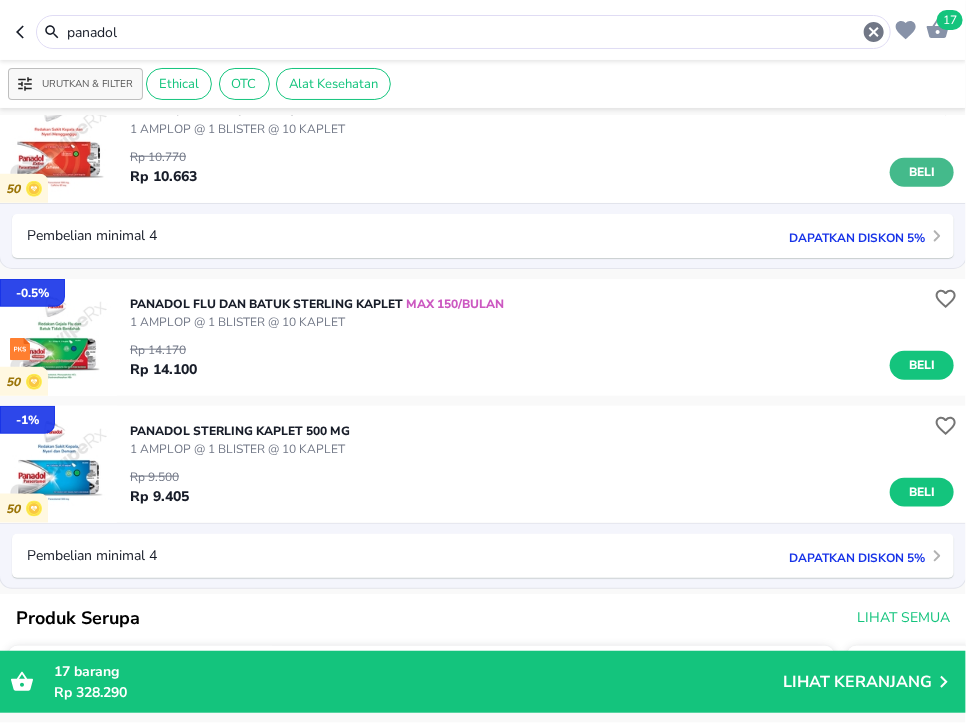 click on "Beli" at bounding box center [922, 172] 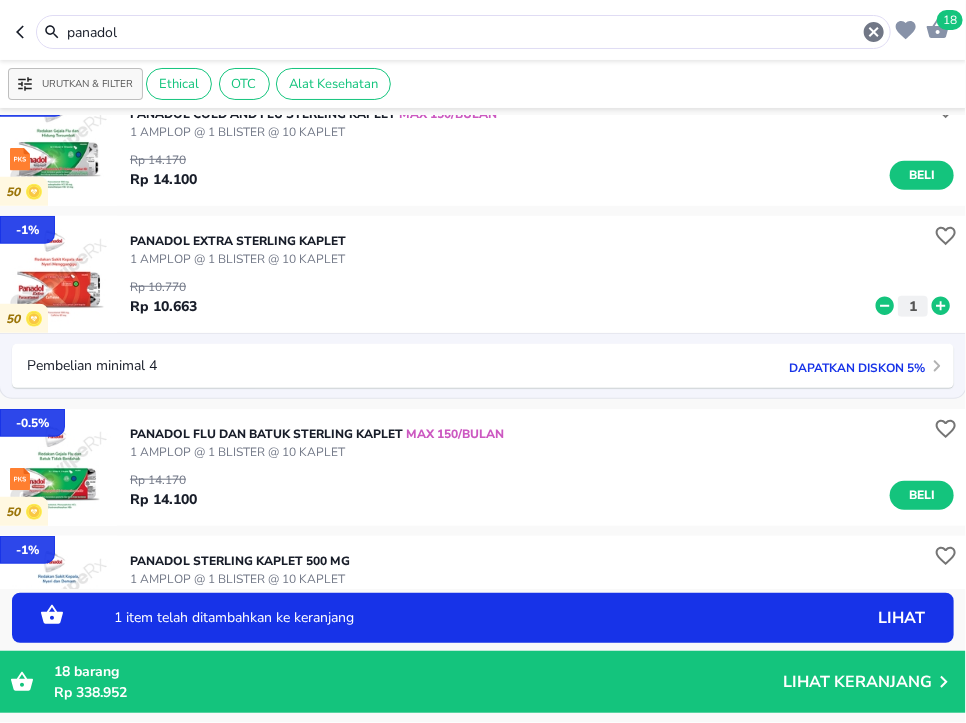 click 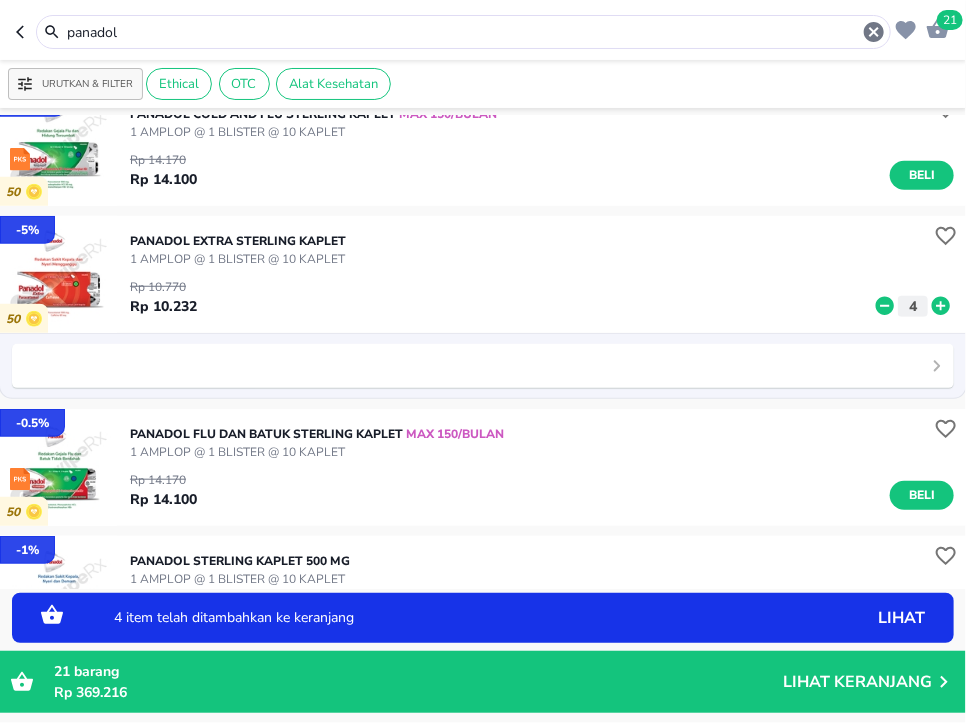 click 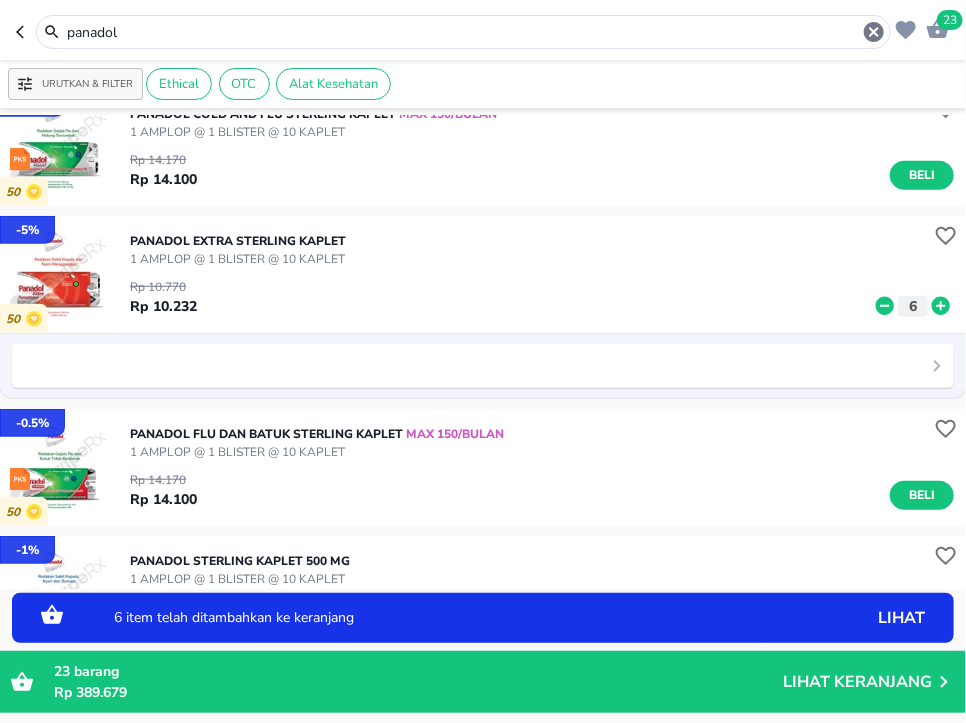 click 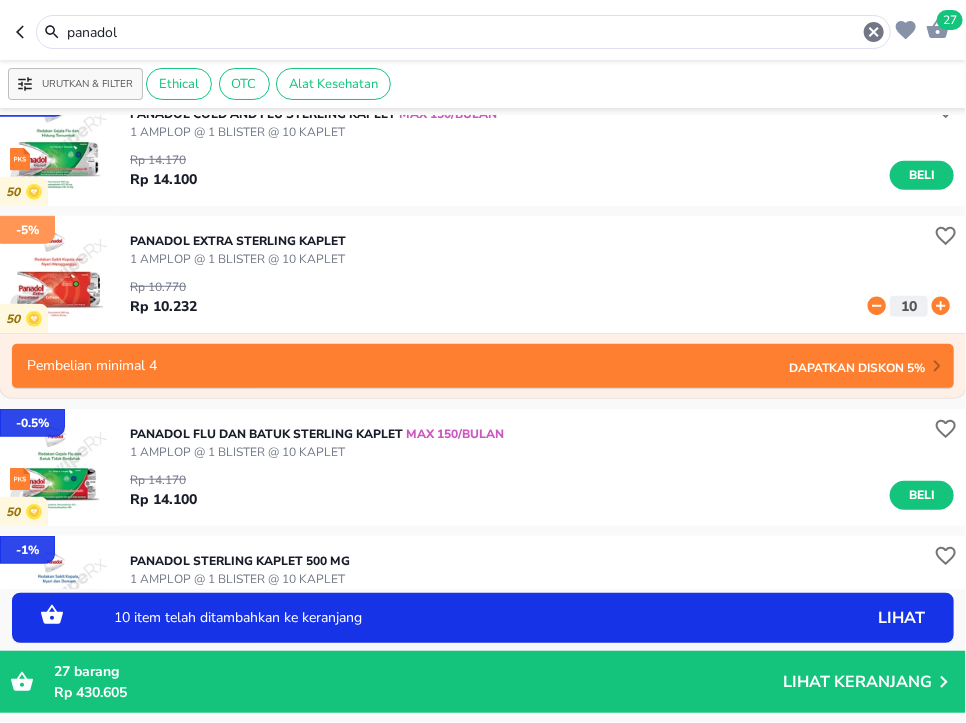 click 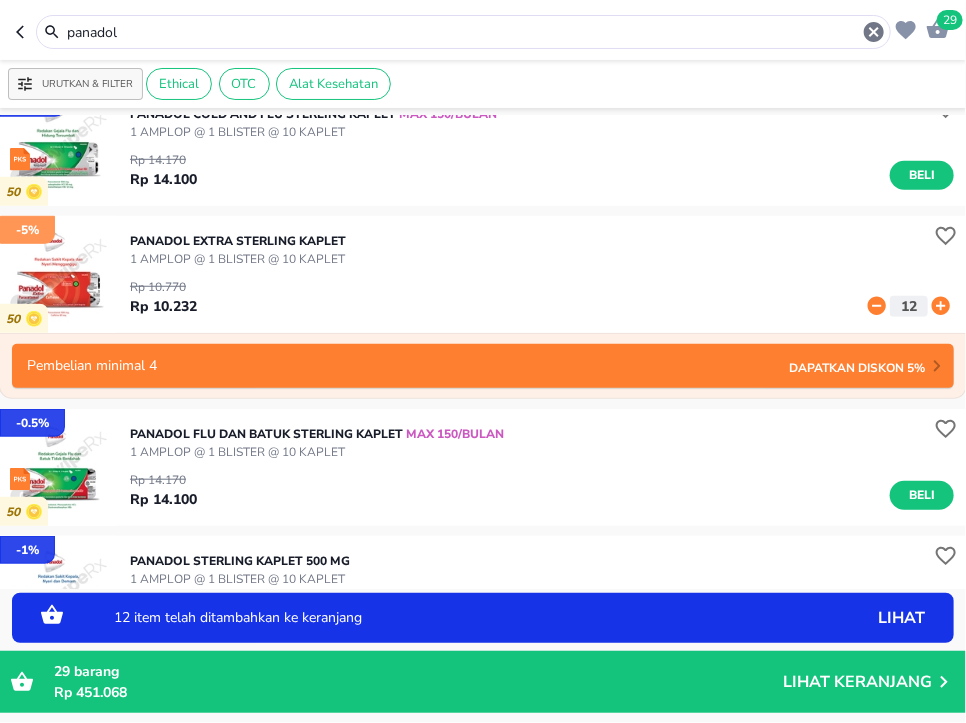 click 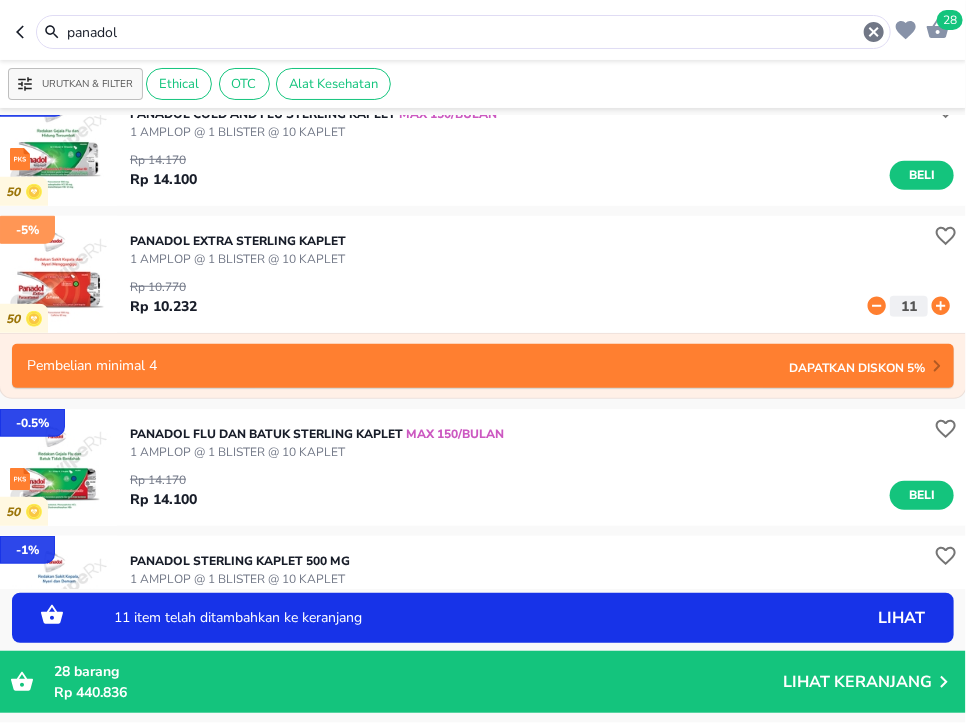 click 